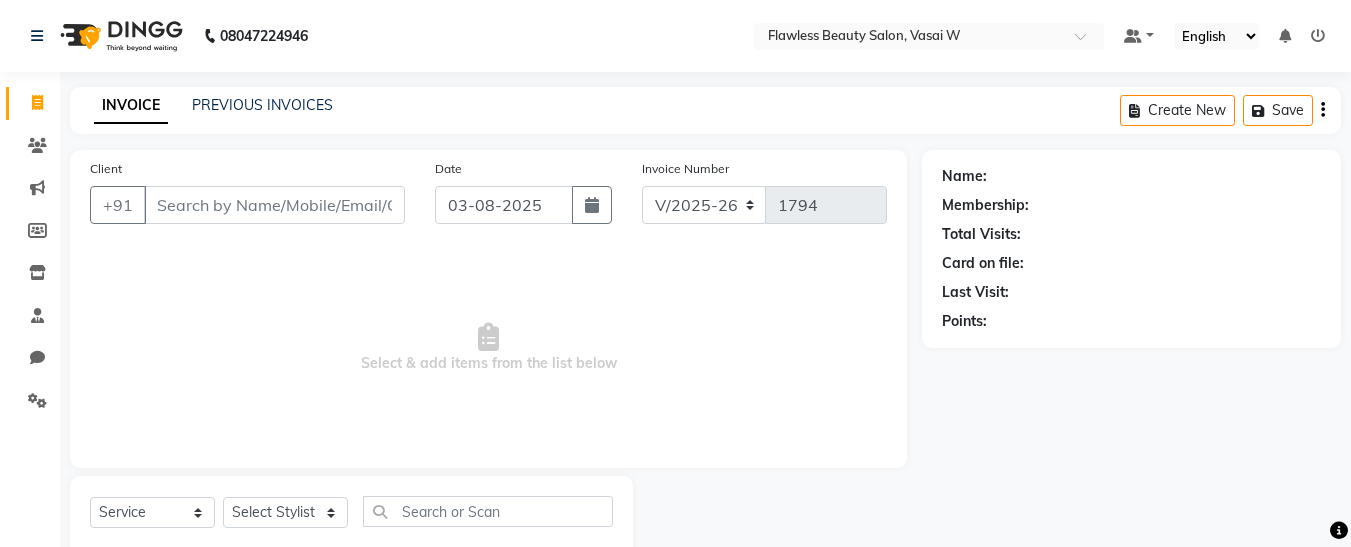 select on "8090" 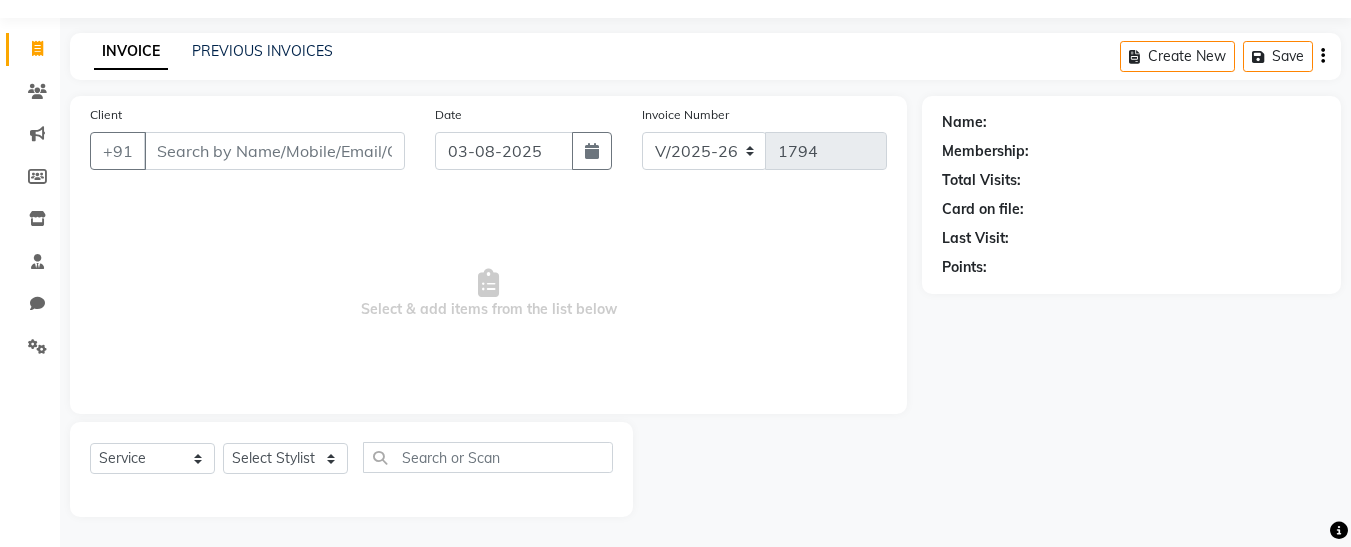 scroll, scrollTop: 0, scrollLeft: 0, axis: both 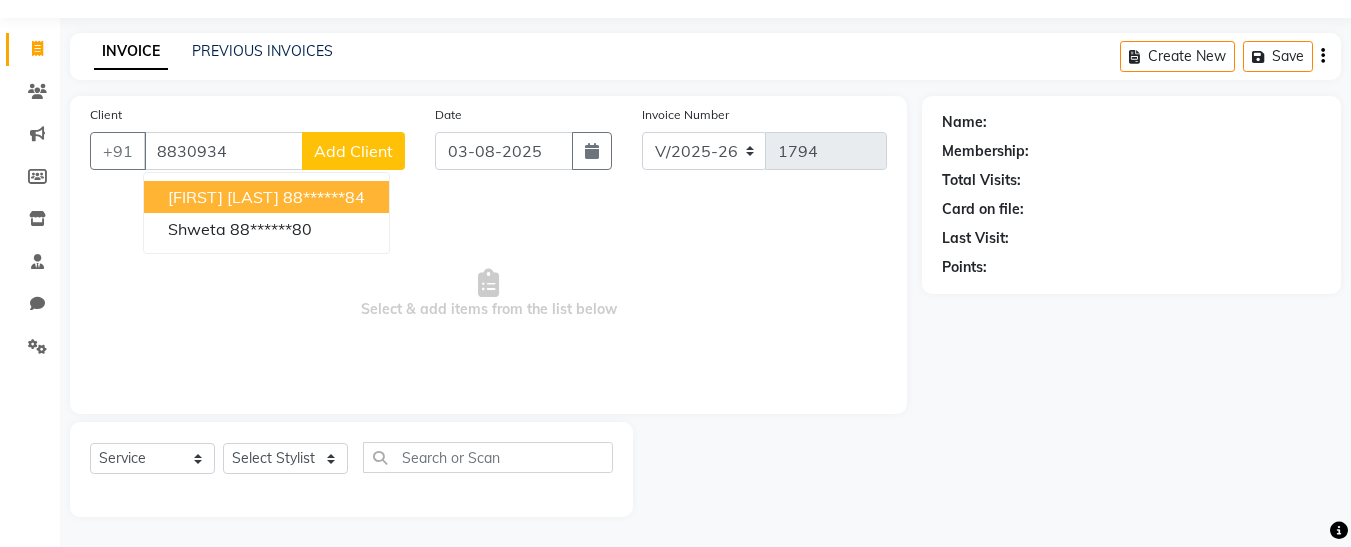 click on "88******84" at bounding box center [324, 197] 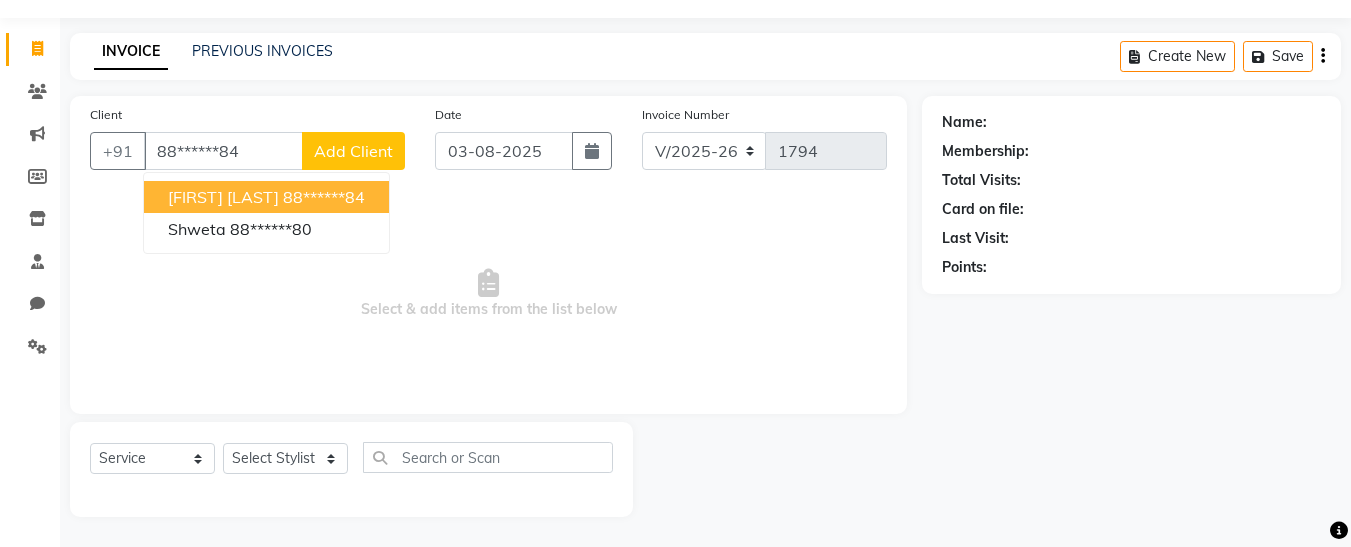 type on "88******84" 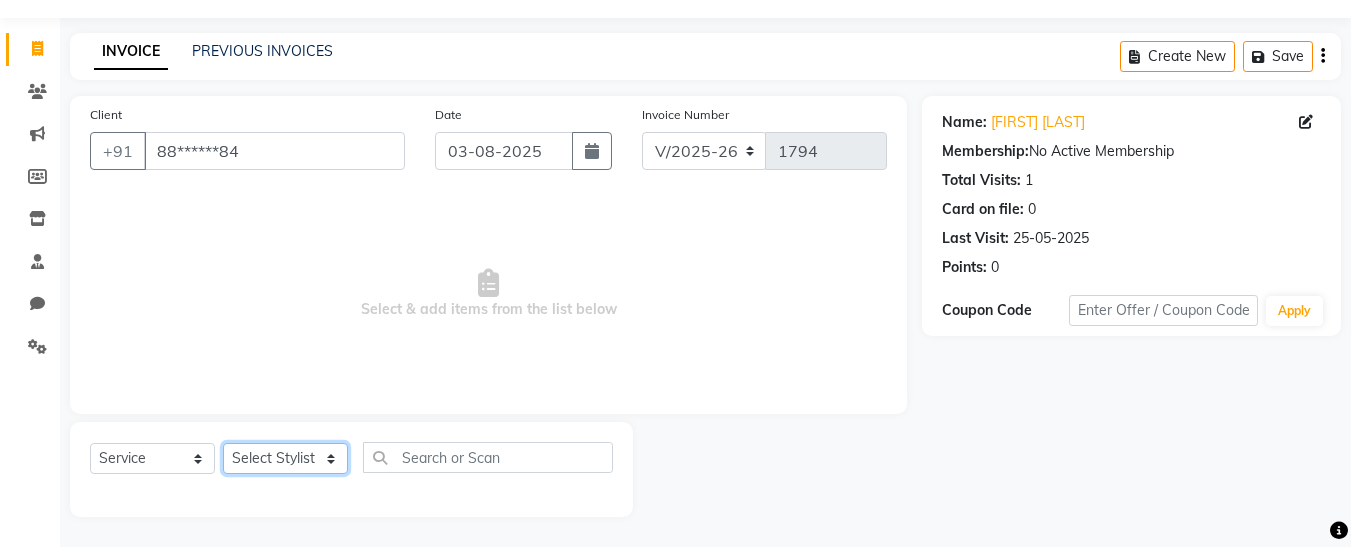 click on "Select Stylist [FIRST] [FIRST]  [FIRST] Maam [FIRST]  [FIRST] [FIRST] [FIRST] [FIRST]" 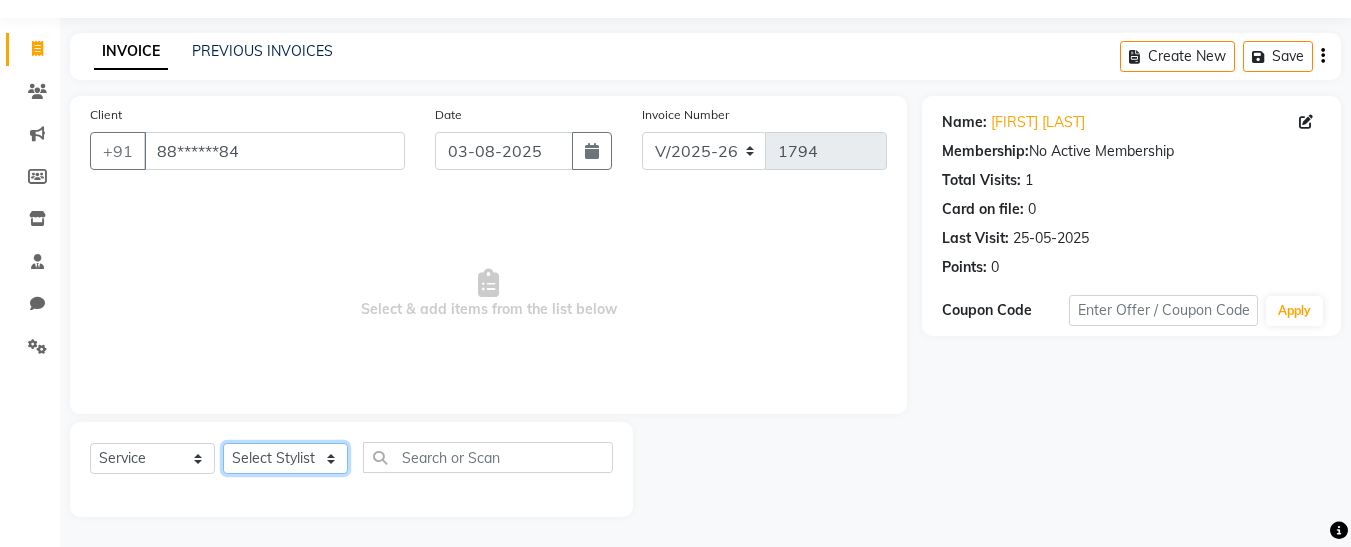 select on "76410" 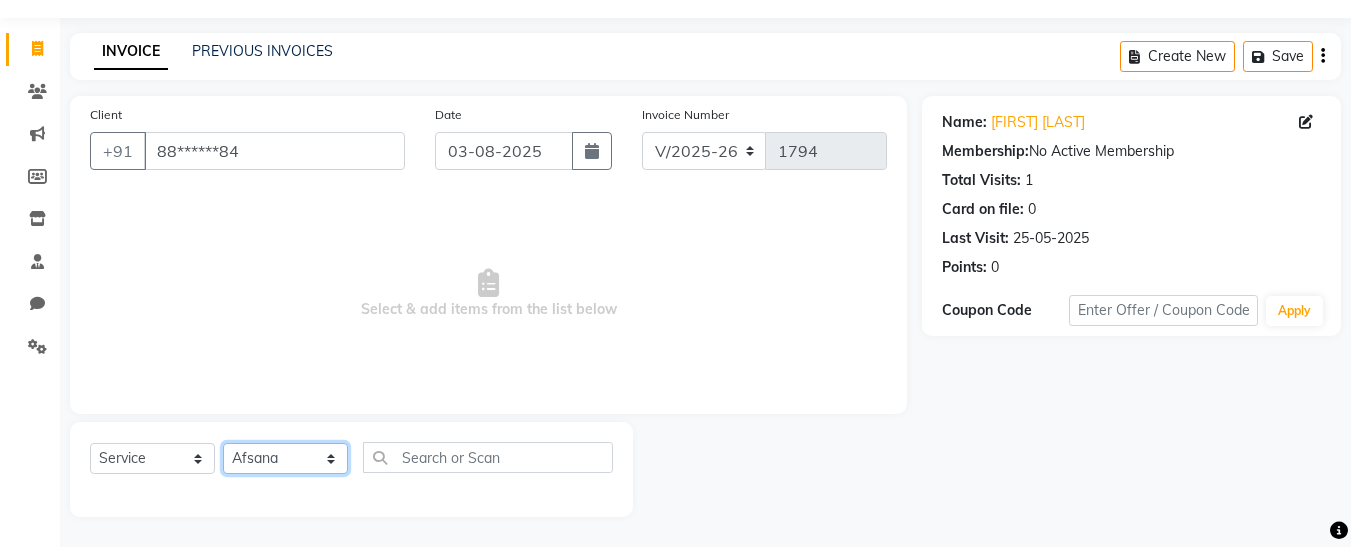 click on "Select Stylist [FIRST] [FIRST]  [FIRST] Maam [FIRST]  [FIRST] [FIRST] [FIRST] [FIRST]" 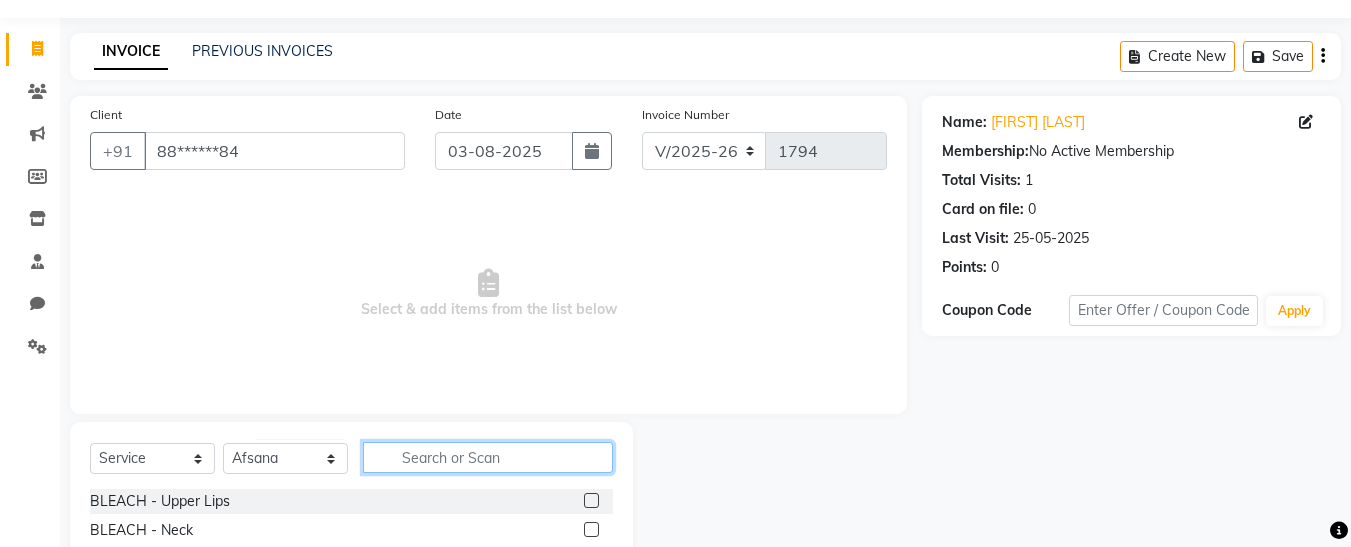 click 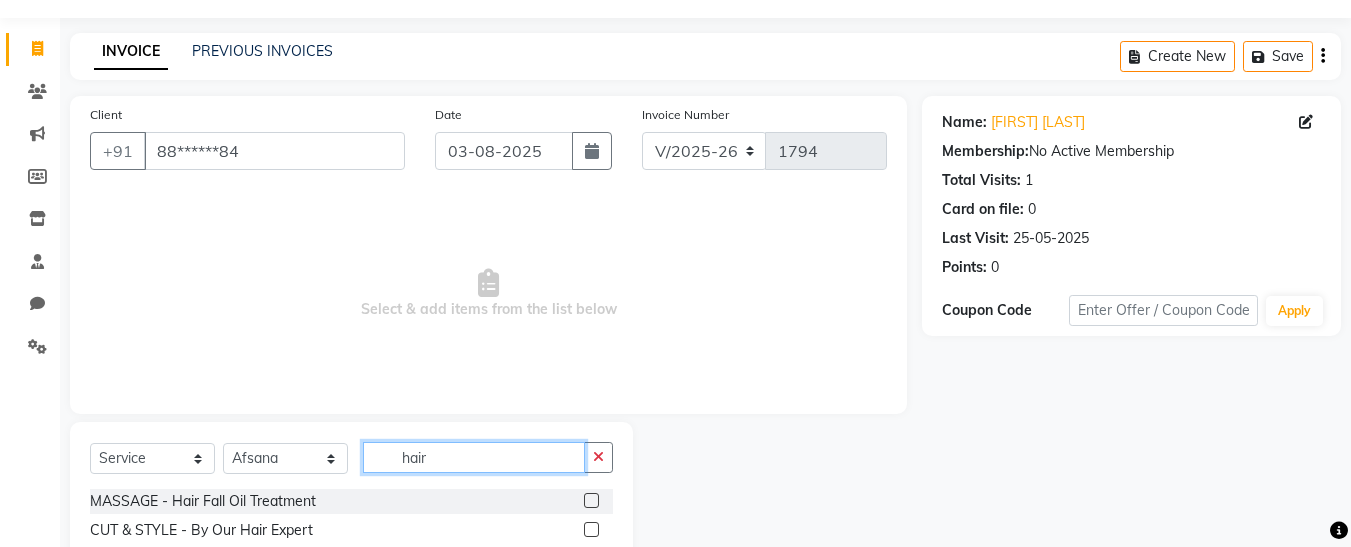 type on "hair" 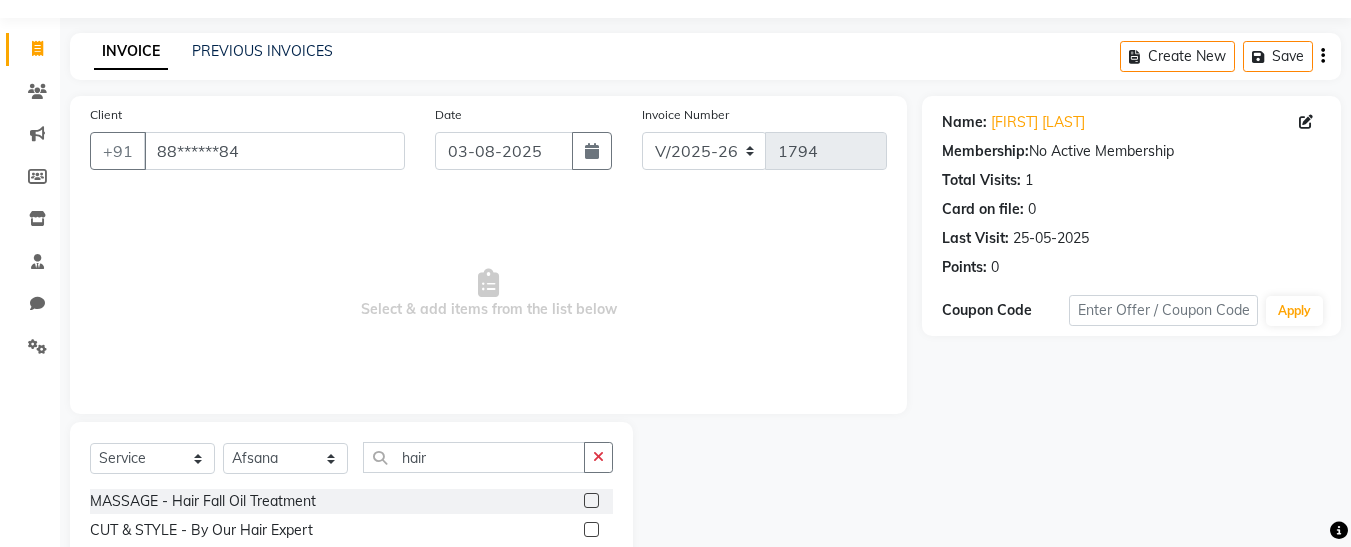 click 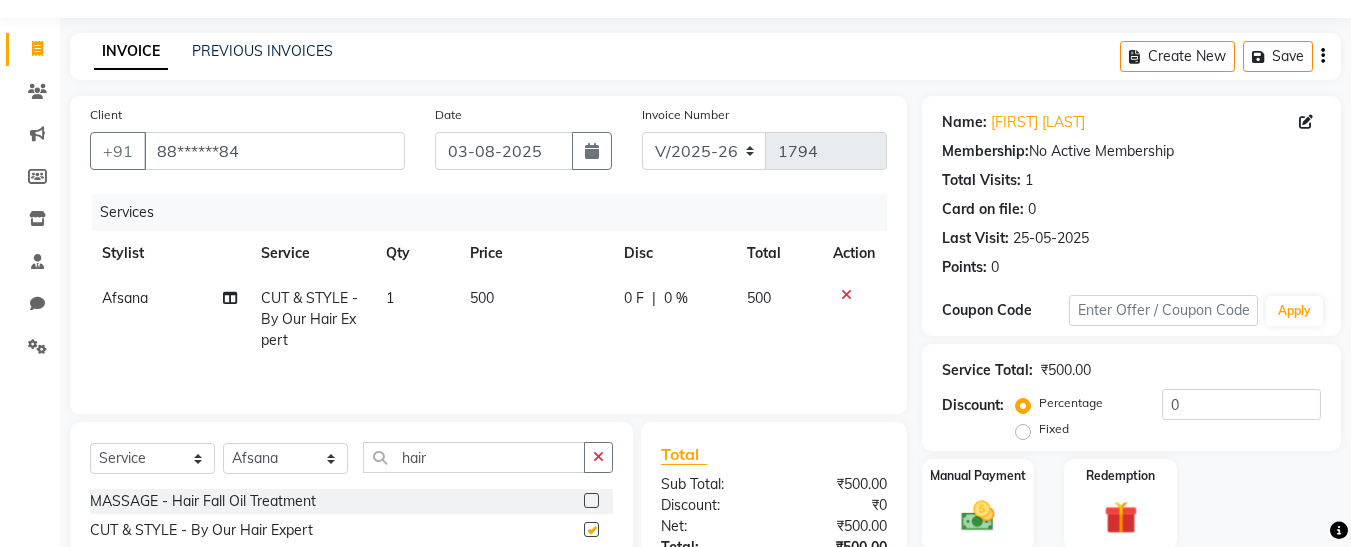 checkbox on "false" 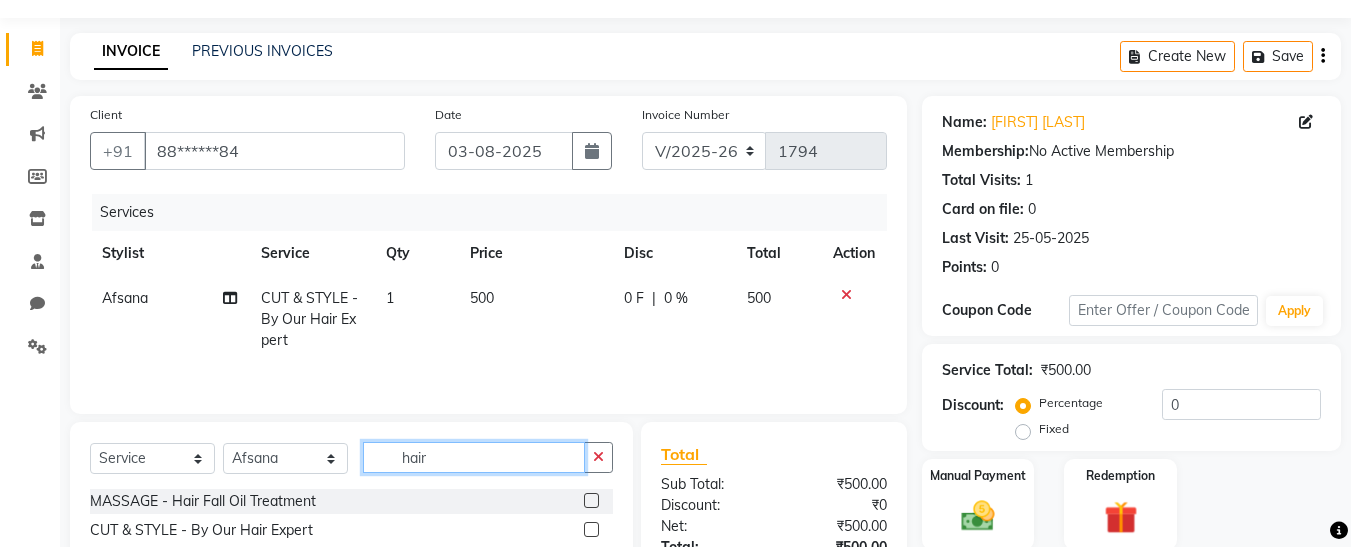 click on "hair" 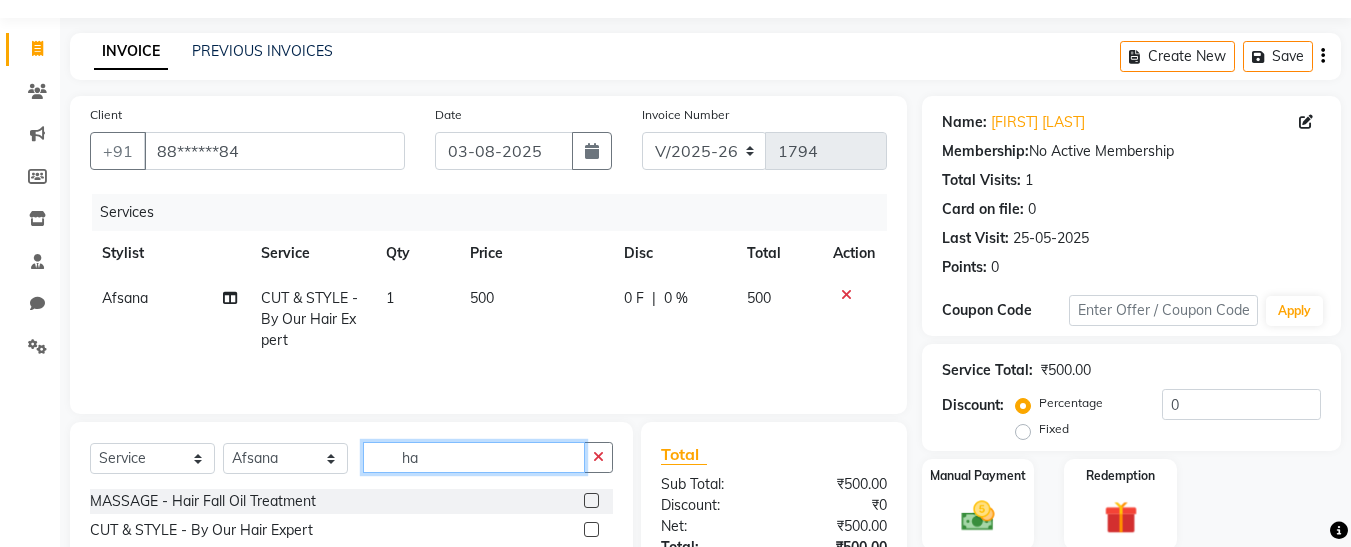 type on "h" 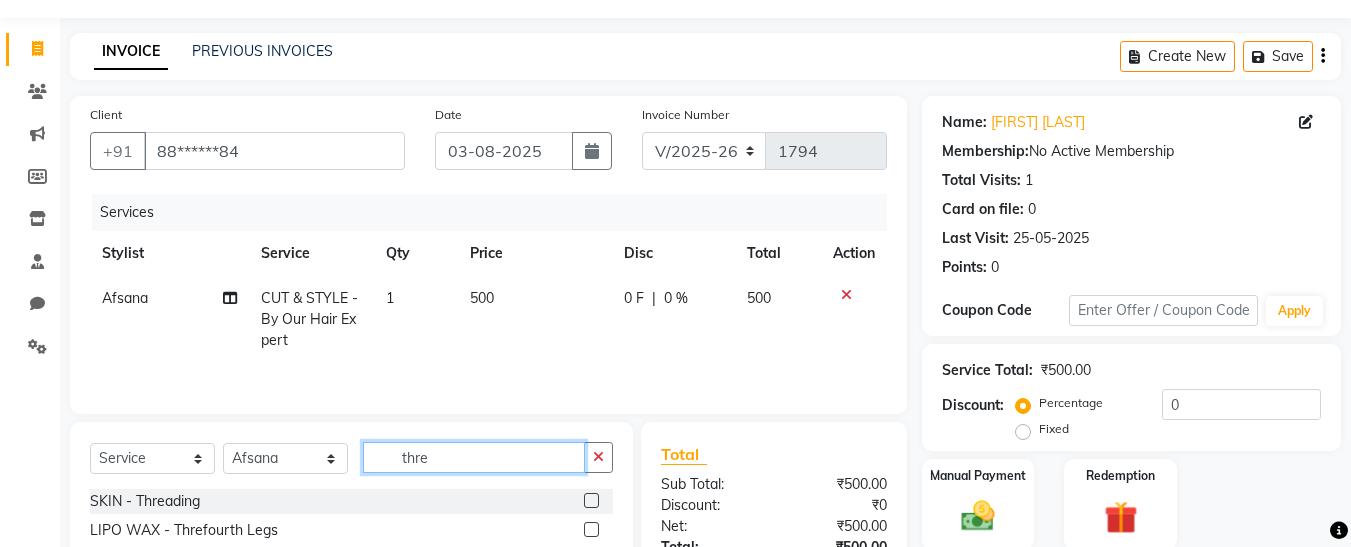 type on "thre" 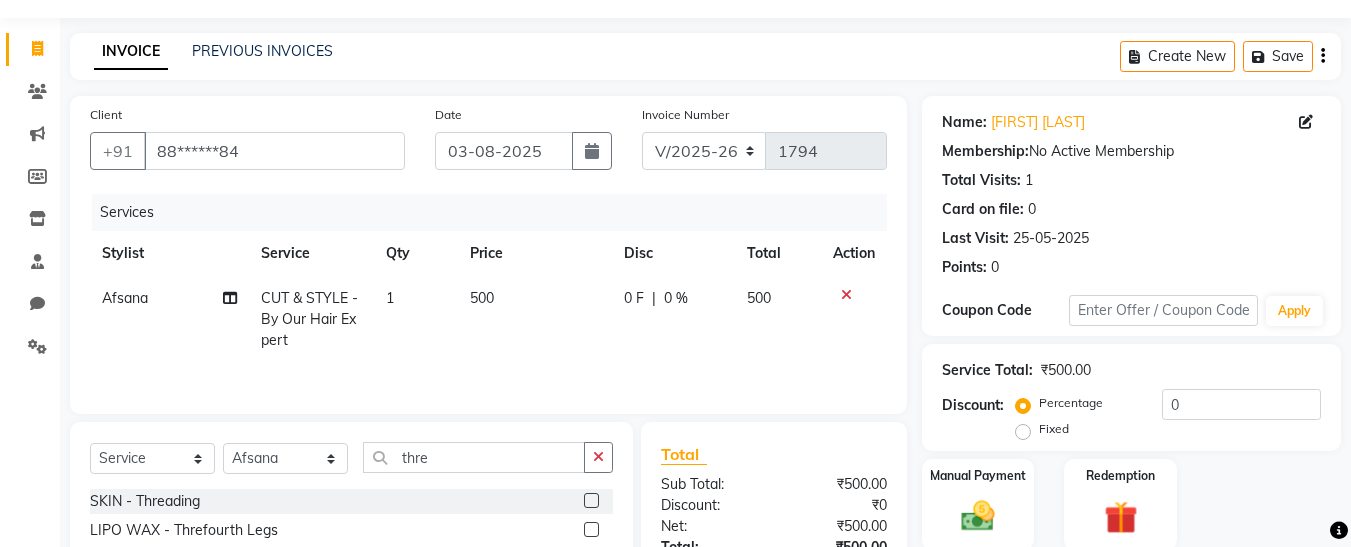 click 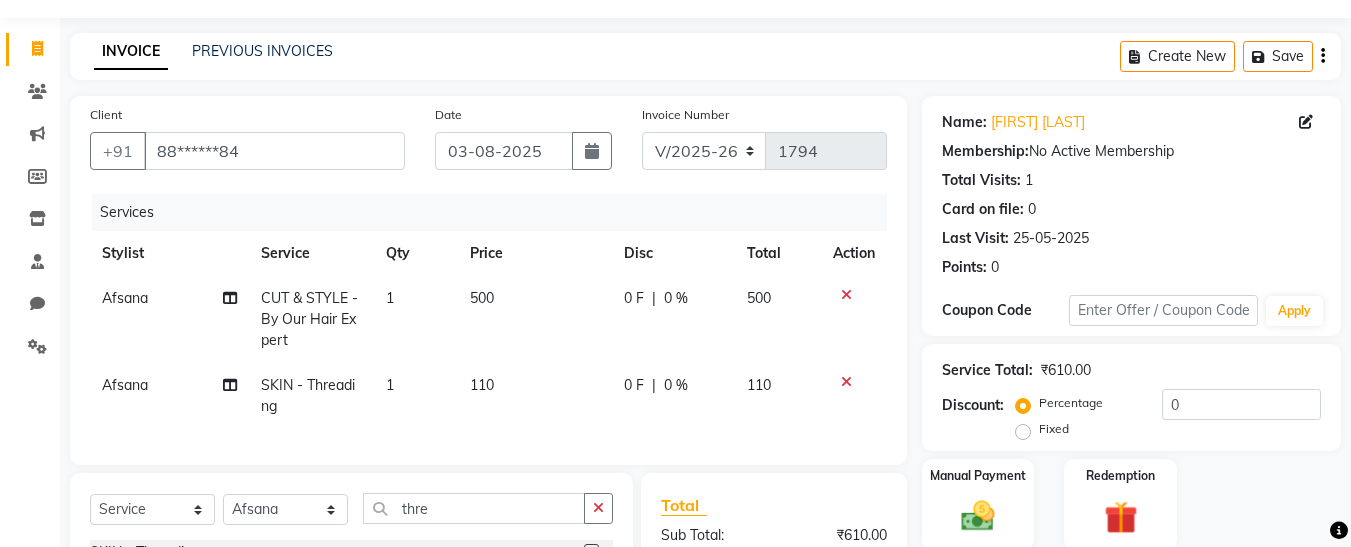 checkbox on "false" 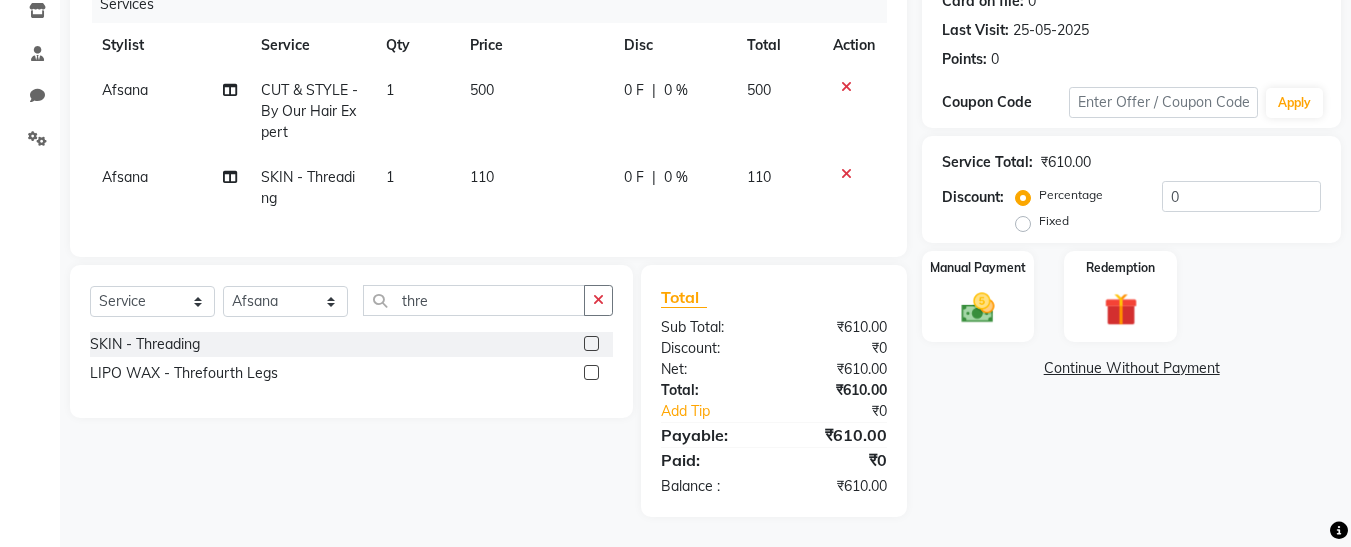 scroll, scrollTop: 277, scrollLeft: 0, axis: vertical 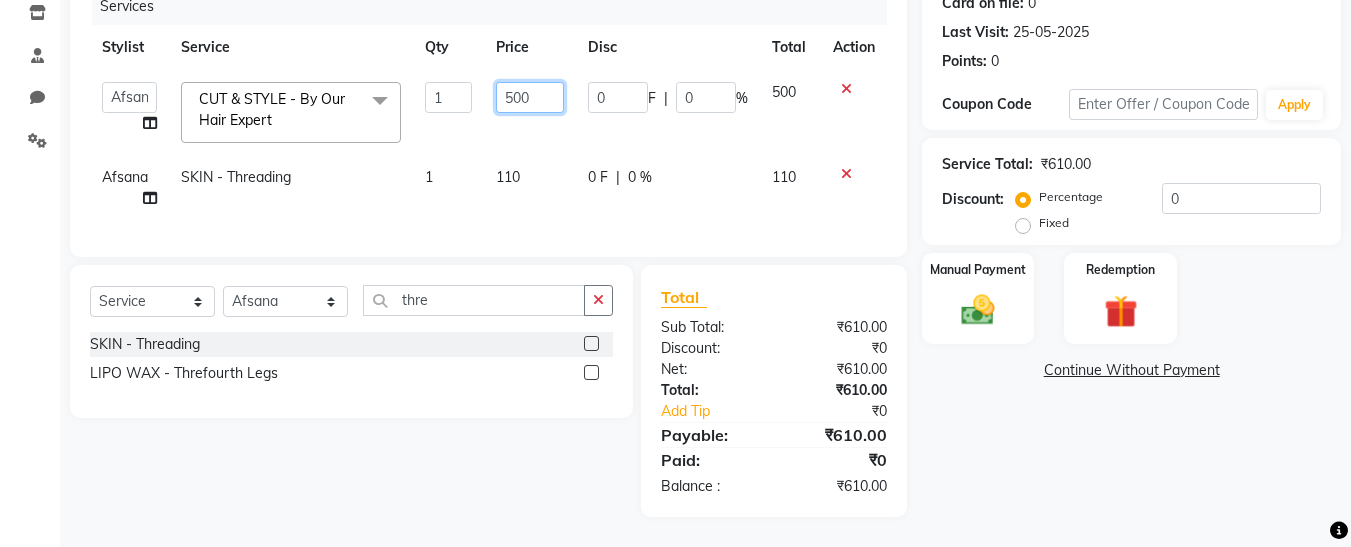 click on "500" 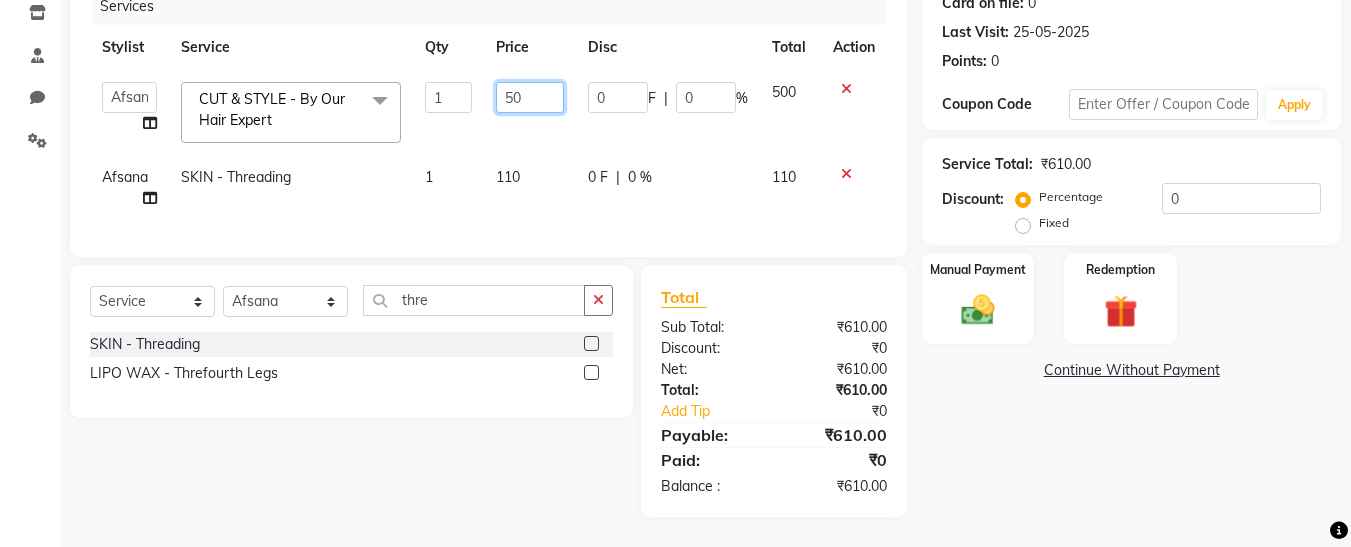 type on "5" 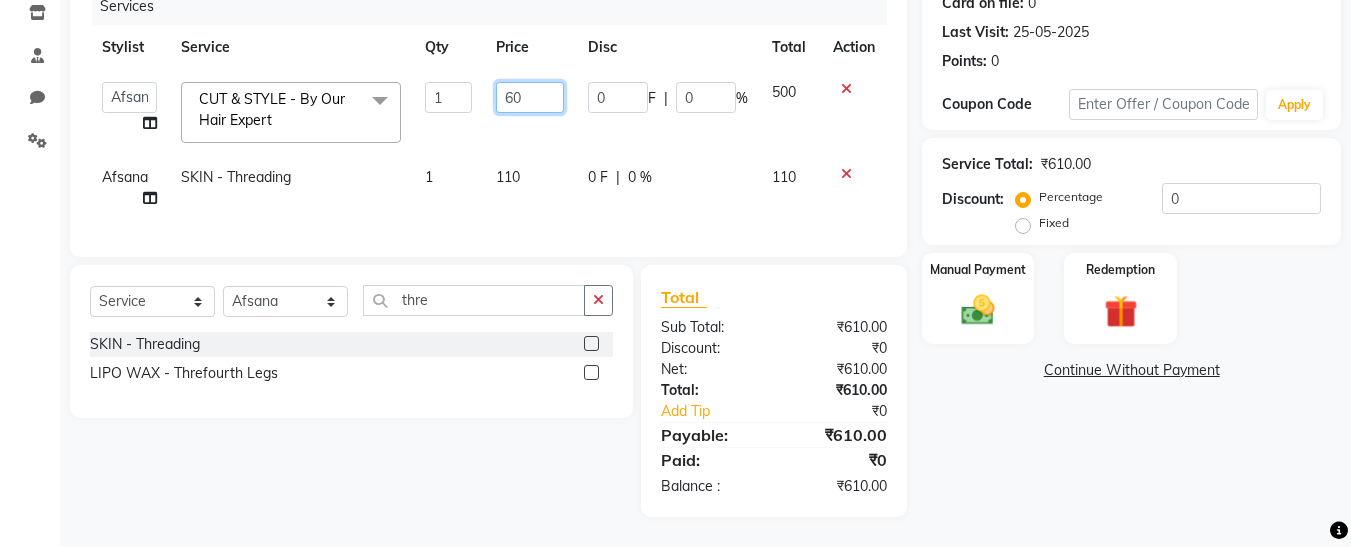 type on "600" 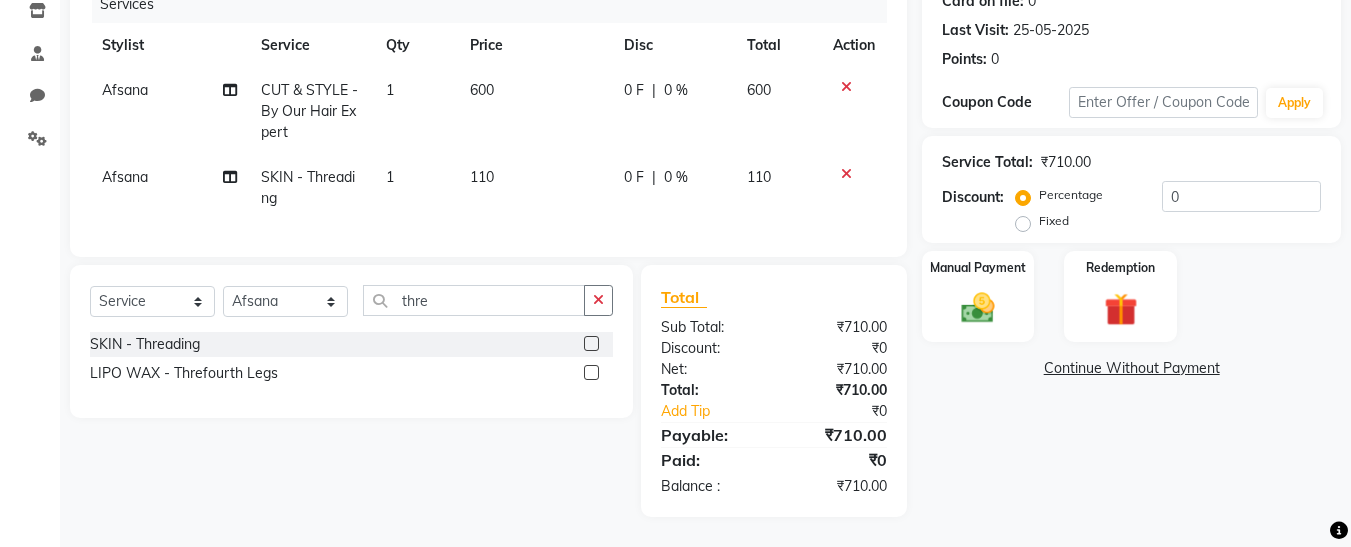 click on "110" 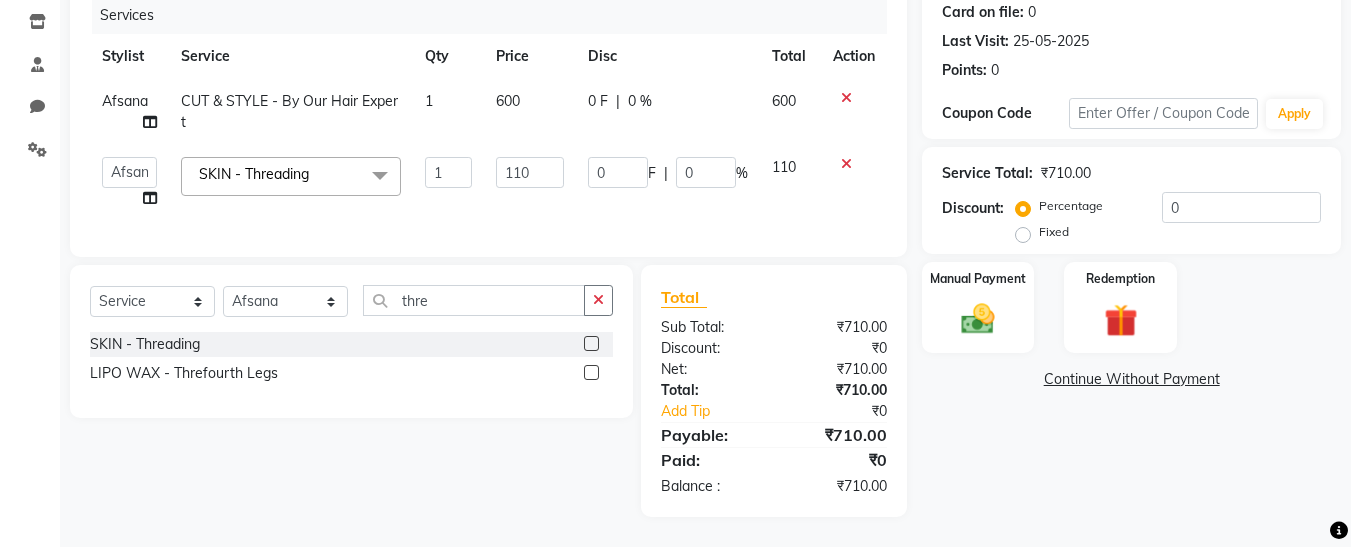 scroll, scrollTop: 266, scrollLeft: 0, axis: vertical 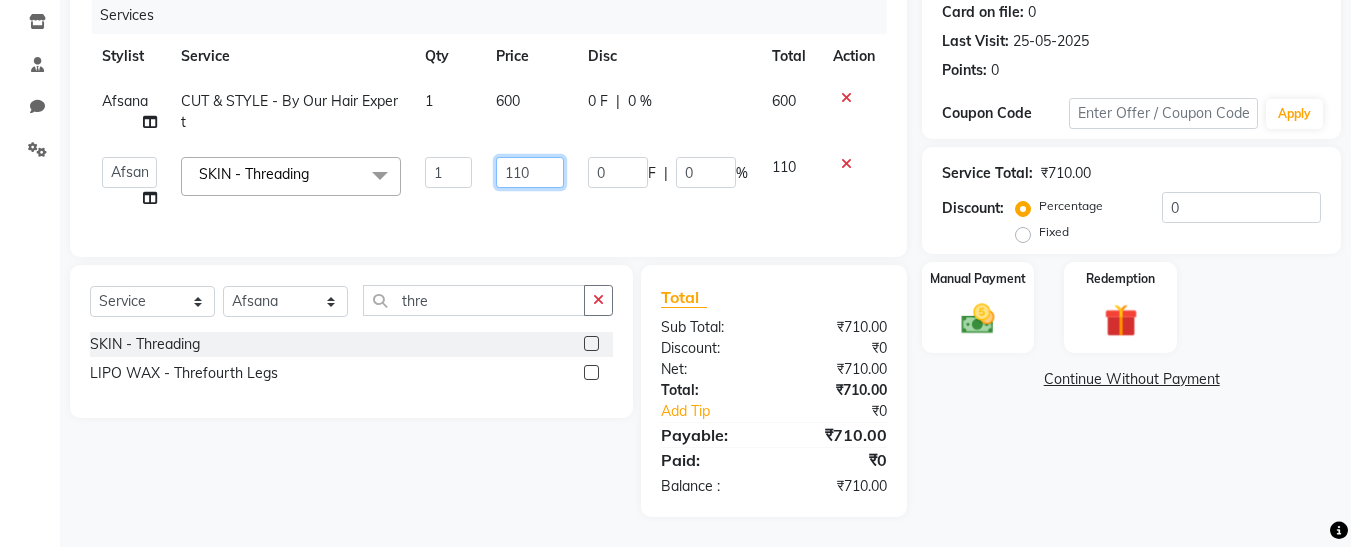 click on "110" 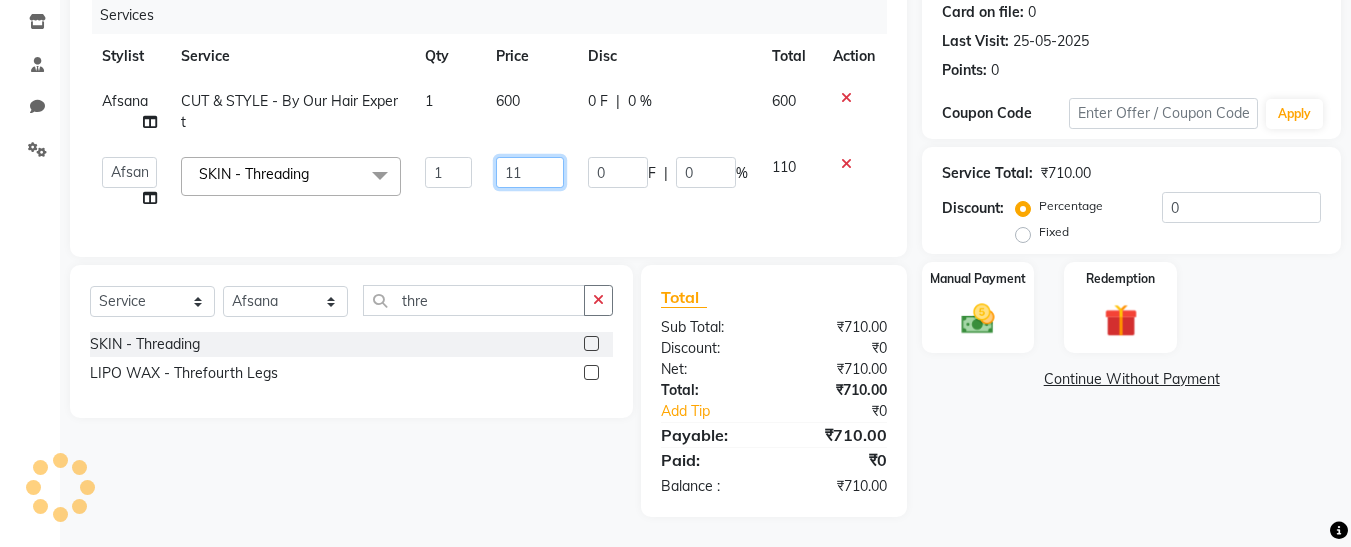 type on "1" 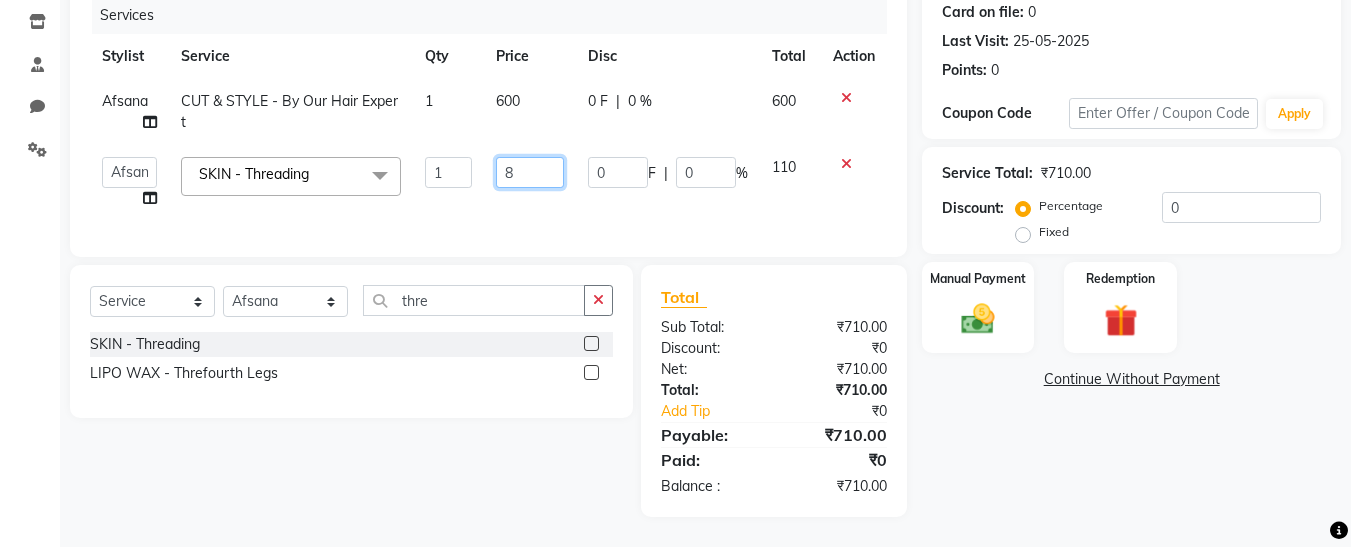 type on "80" 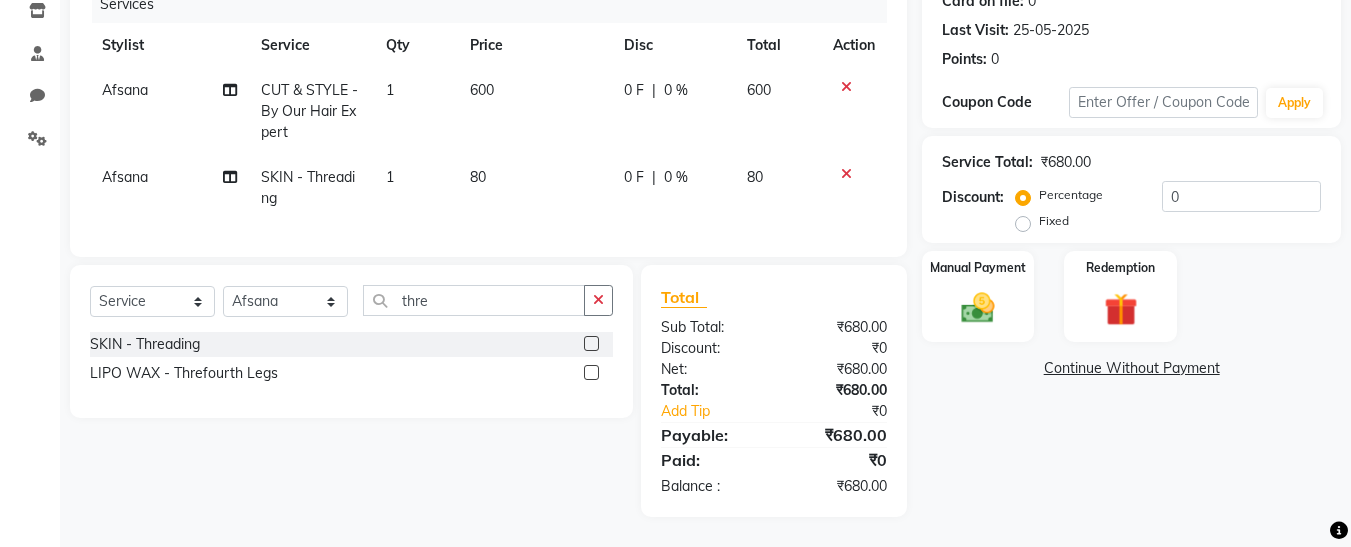 click on "Total Sub Total: ₹680.00 Discount: ₹0 Net: ₹680.00 Total: ₹680.00 Add Tip ₹0 Payable: ₹680.00 Paid: ₹0 Balance   : ₹680.00" 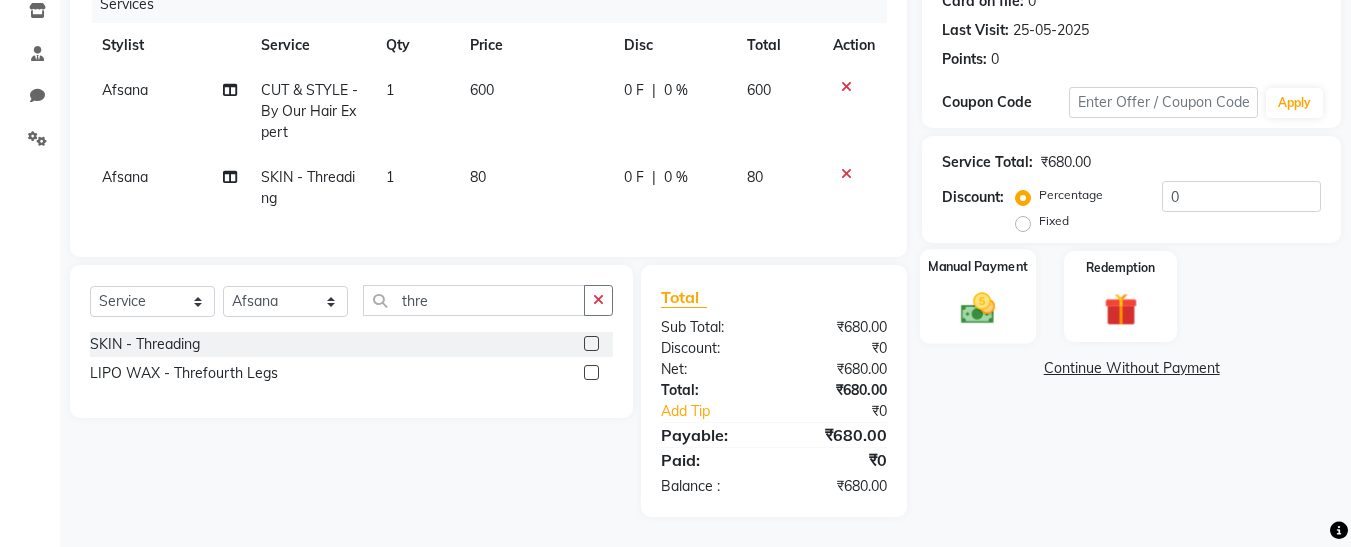 click 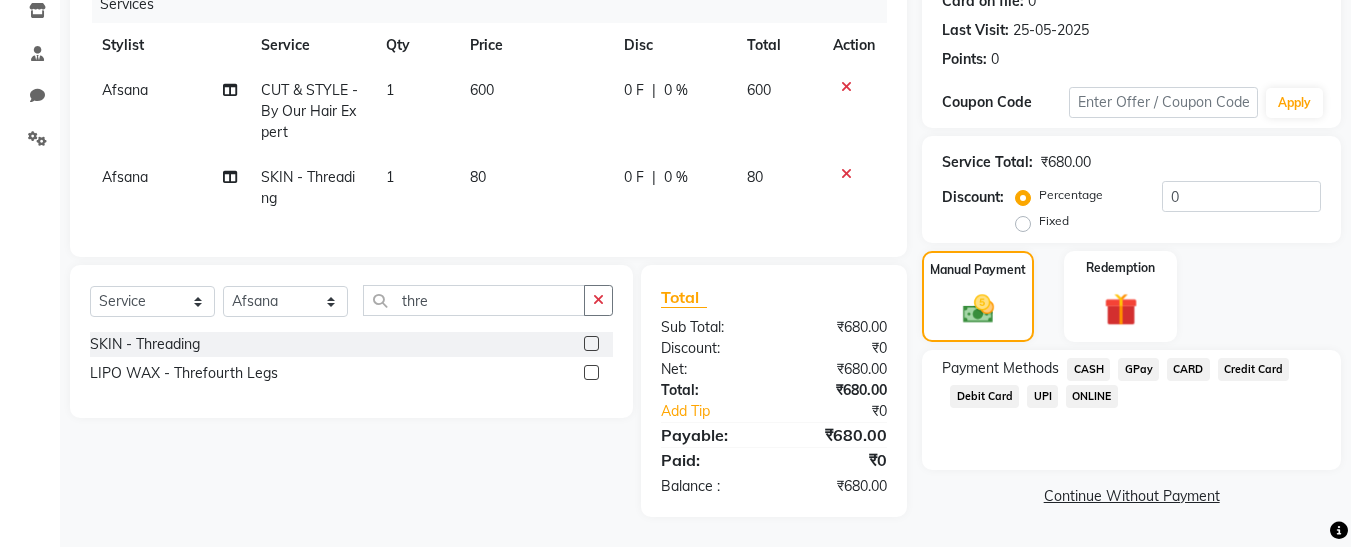 click on "GPay" 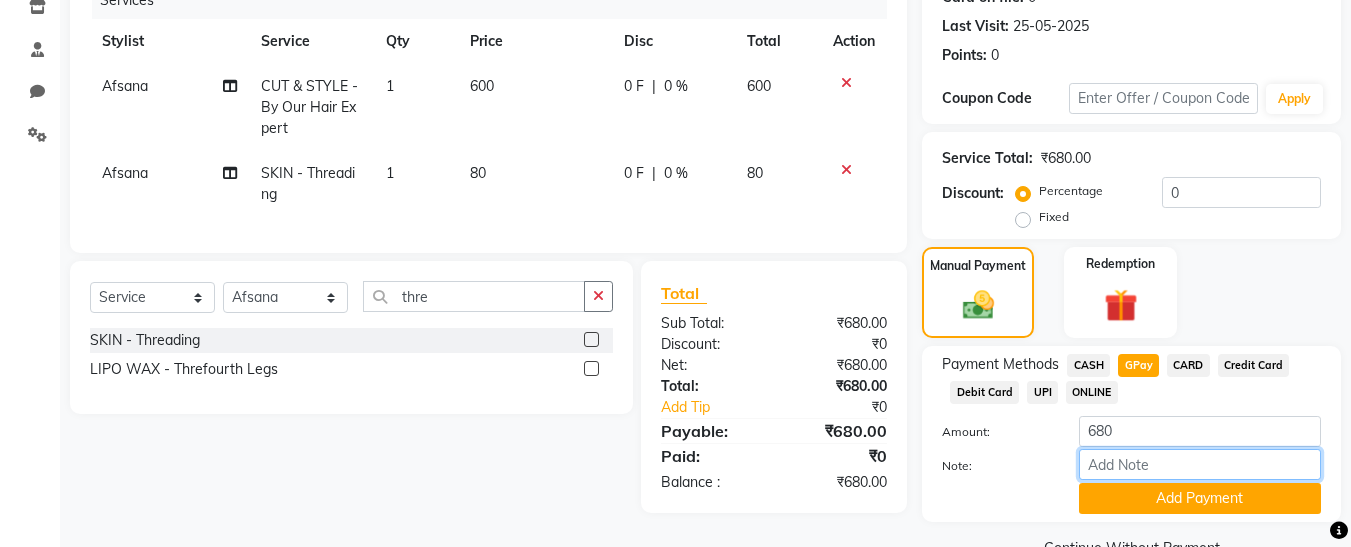 click on "Note:" at bounding box center [1200, 464] 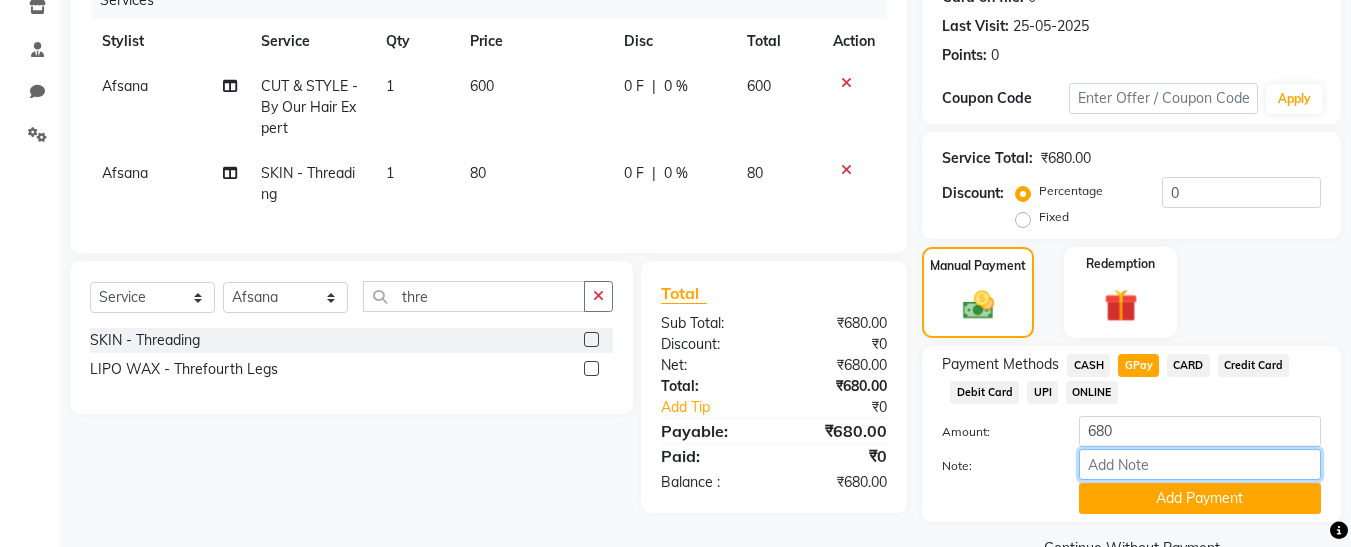 type on "fless" 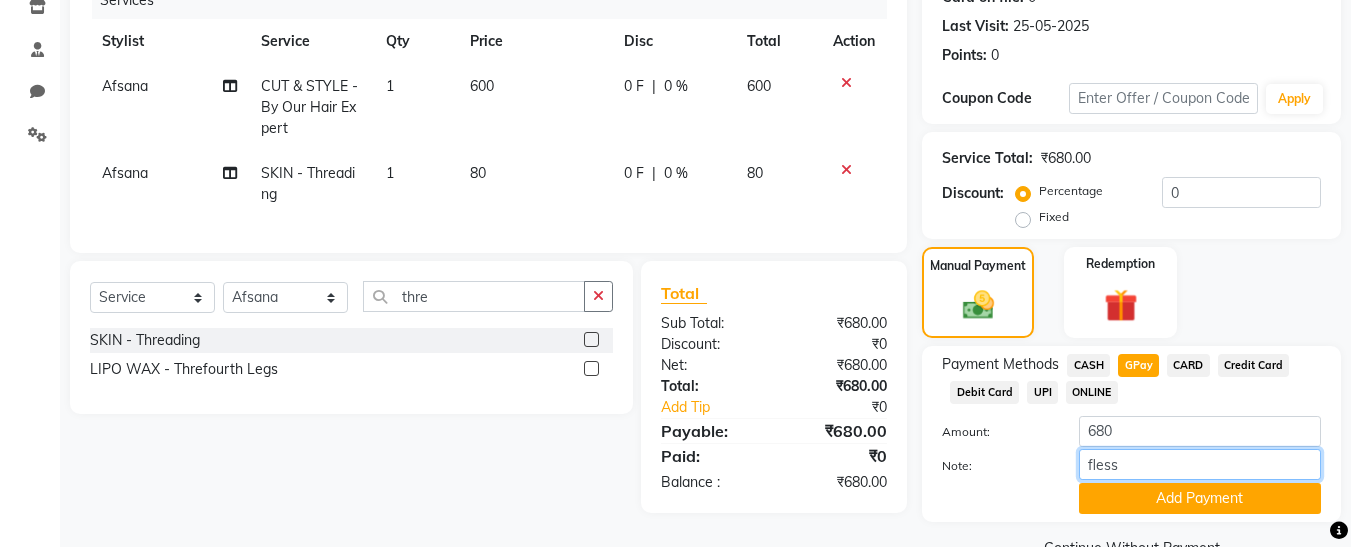 scroll, scrollTop: 312, scrollLeft: 0, axis: vertical 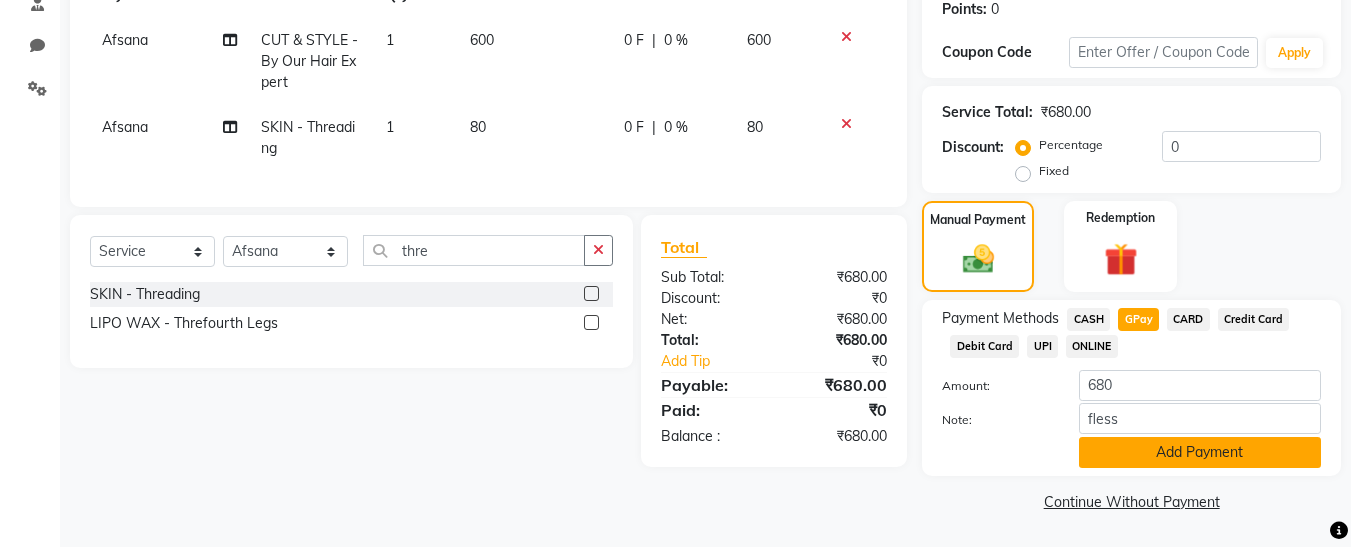 click on "Add Payment" 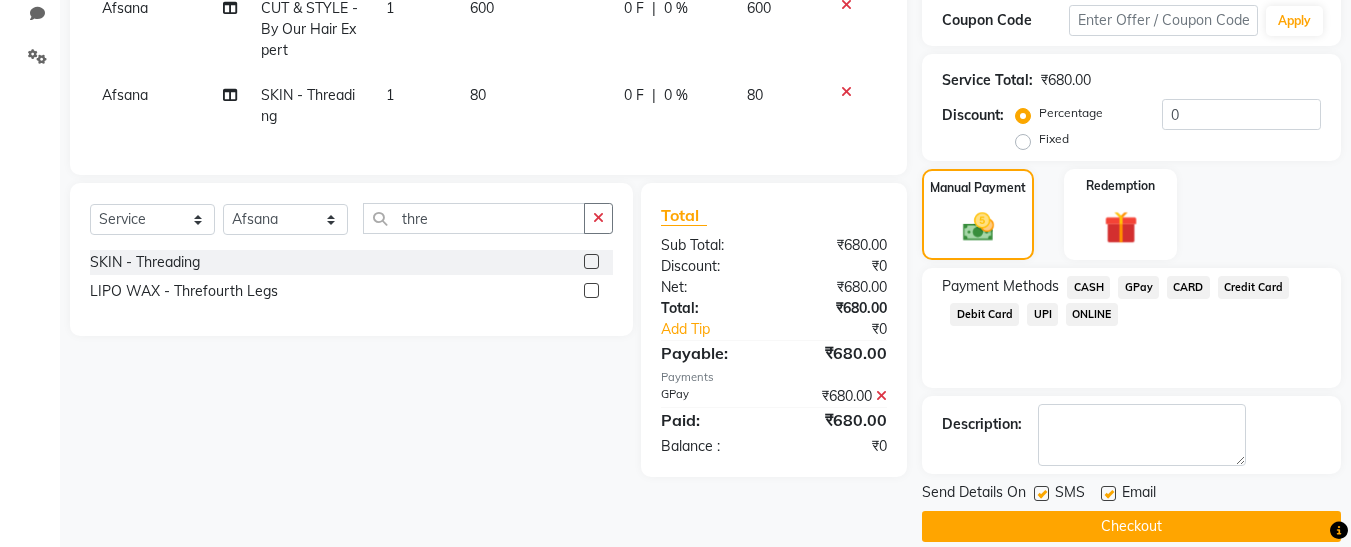 scroll, scrollTop: 369, scrollLeft: 0, axis: vertical 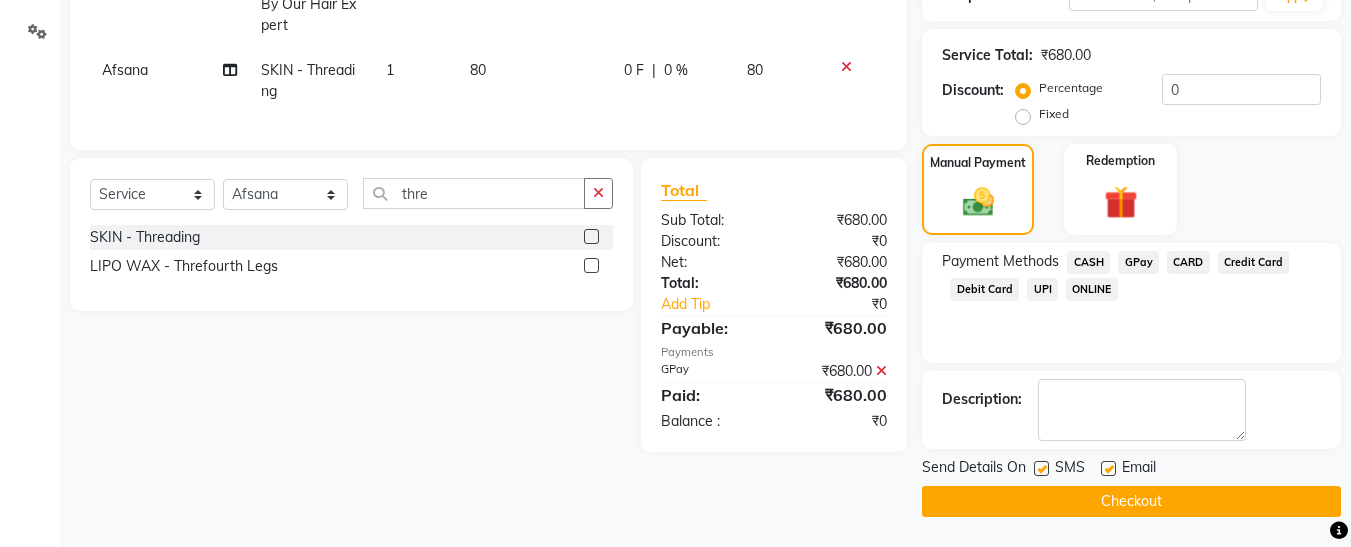 click 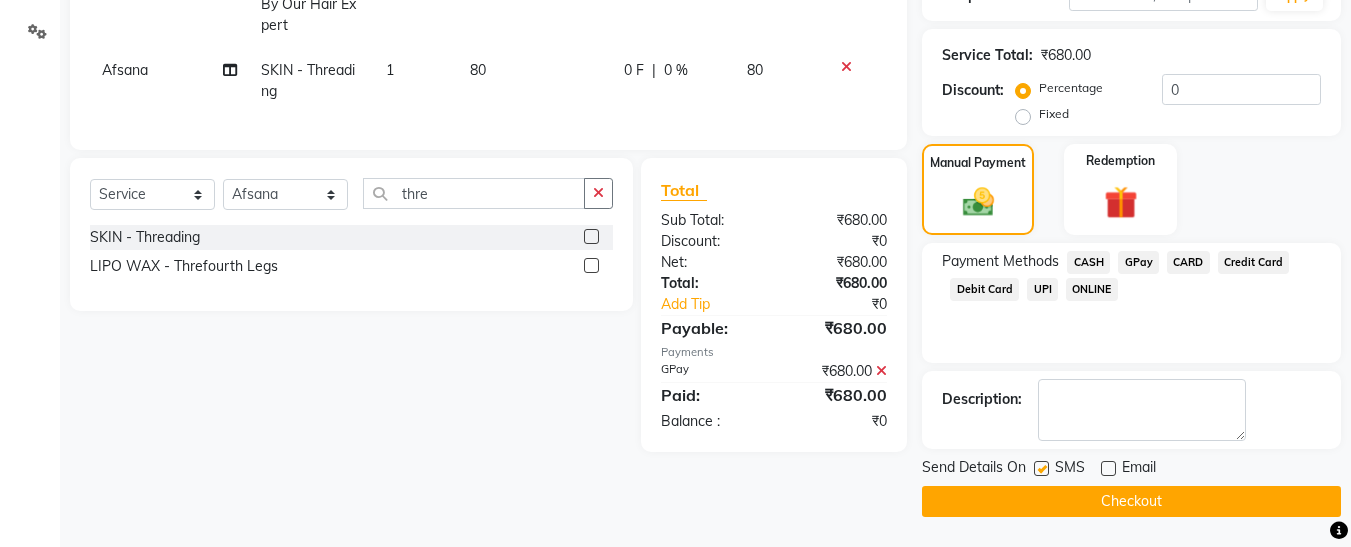 click 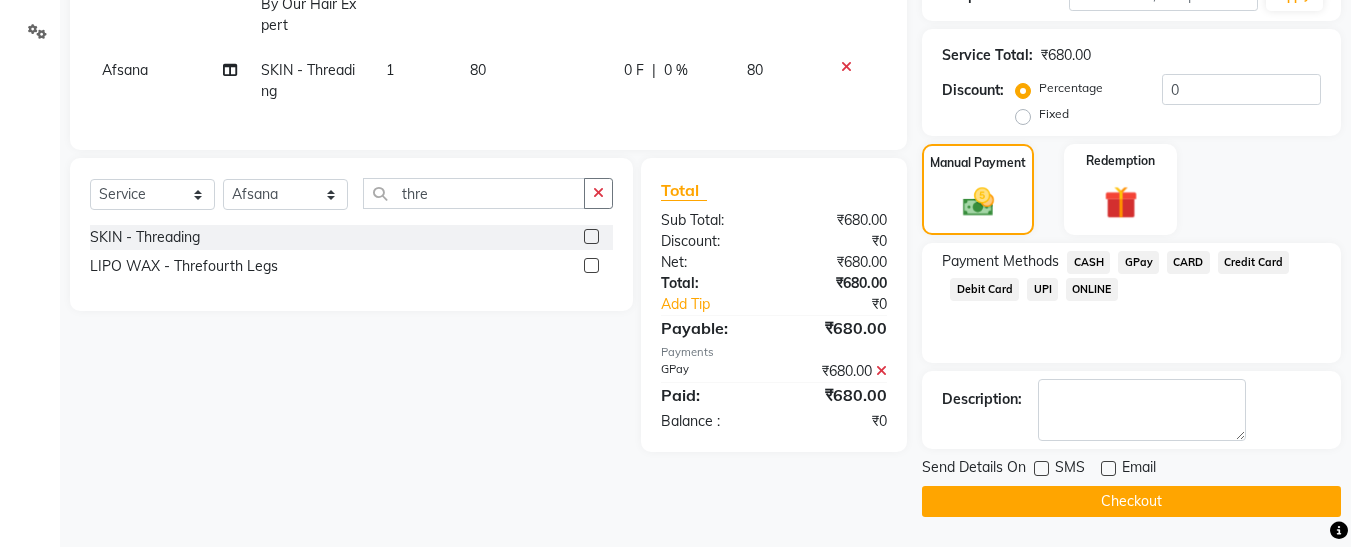 click on "Checkout" 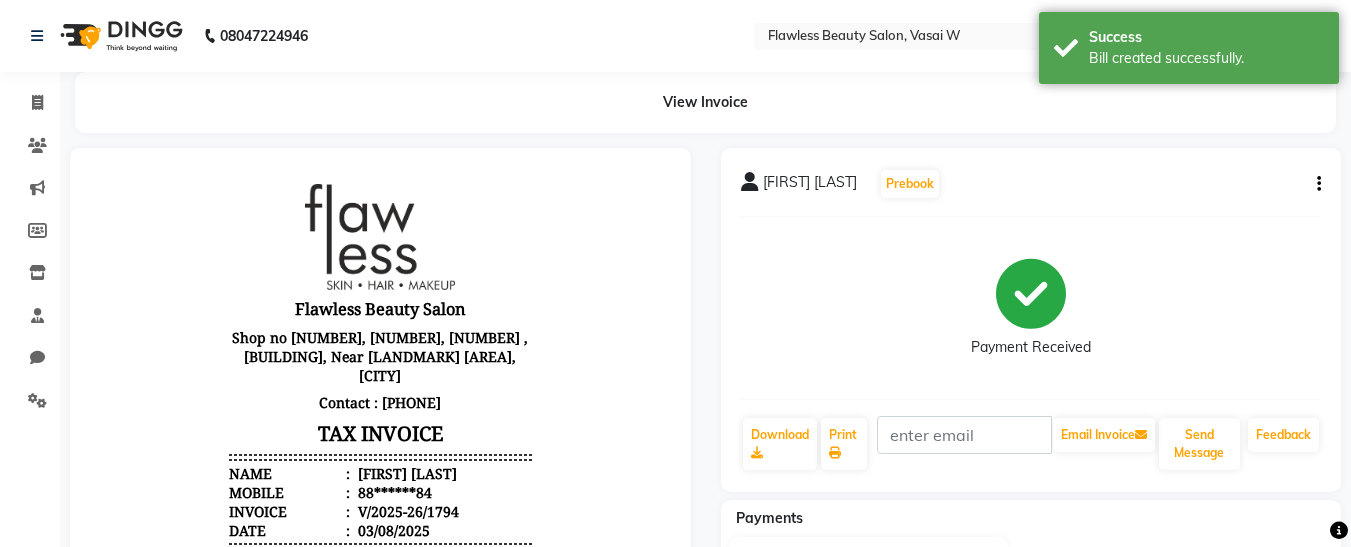 scroll, scrollTop: 0, scrollLeft: 0, axis: both 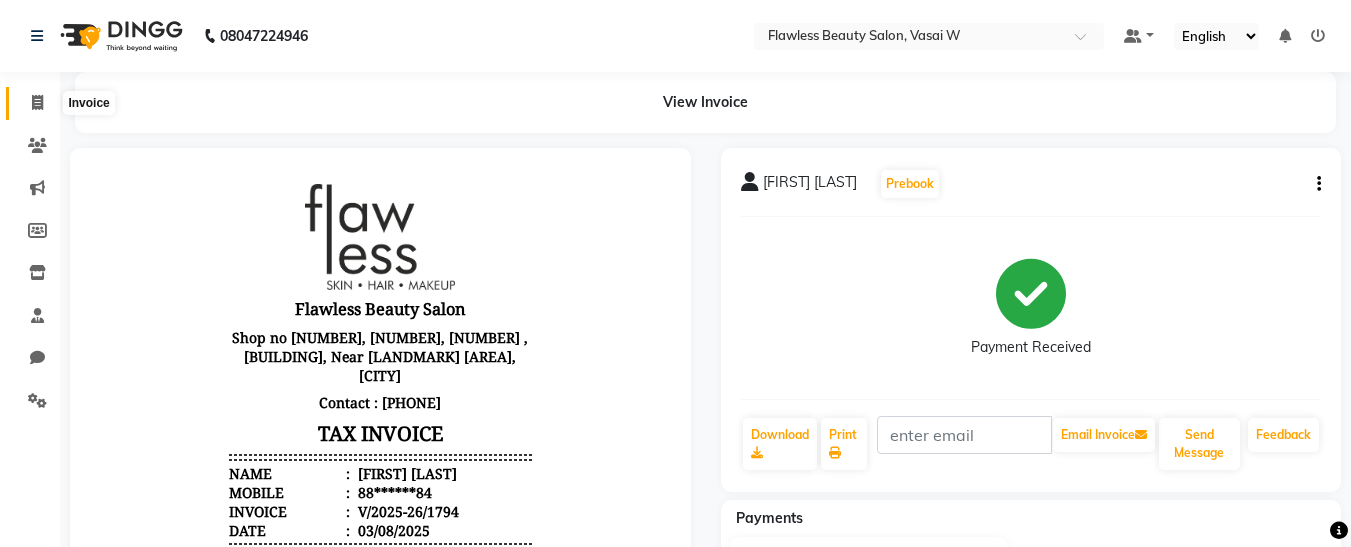 click 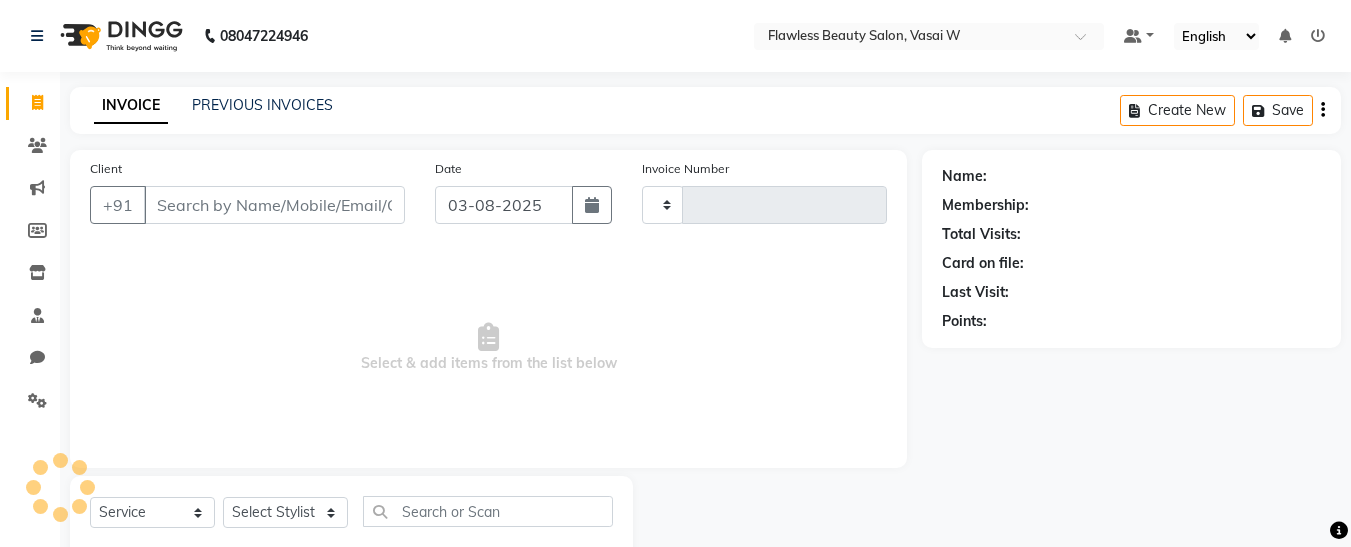 scroll, scrollTop: 54, scrollLeft: 0, axis: vertical 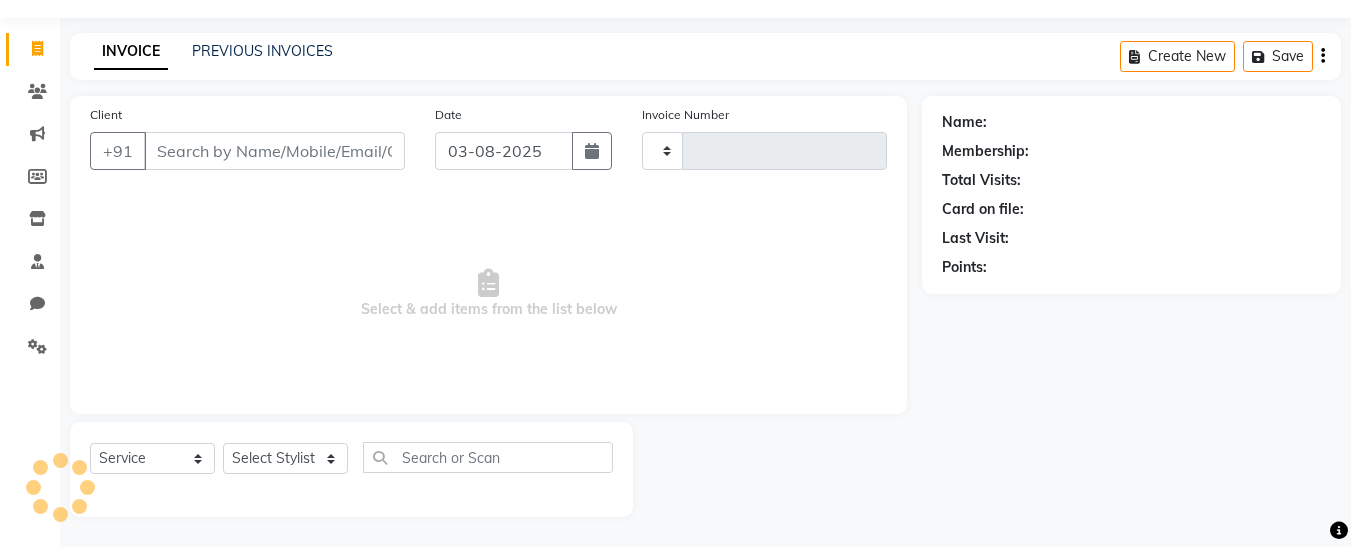 type on "1795" 